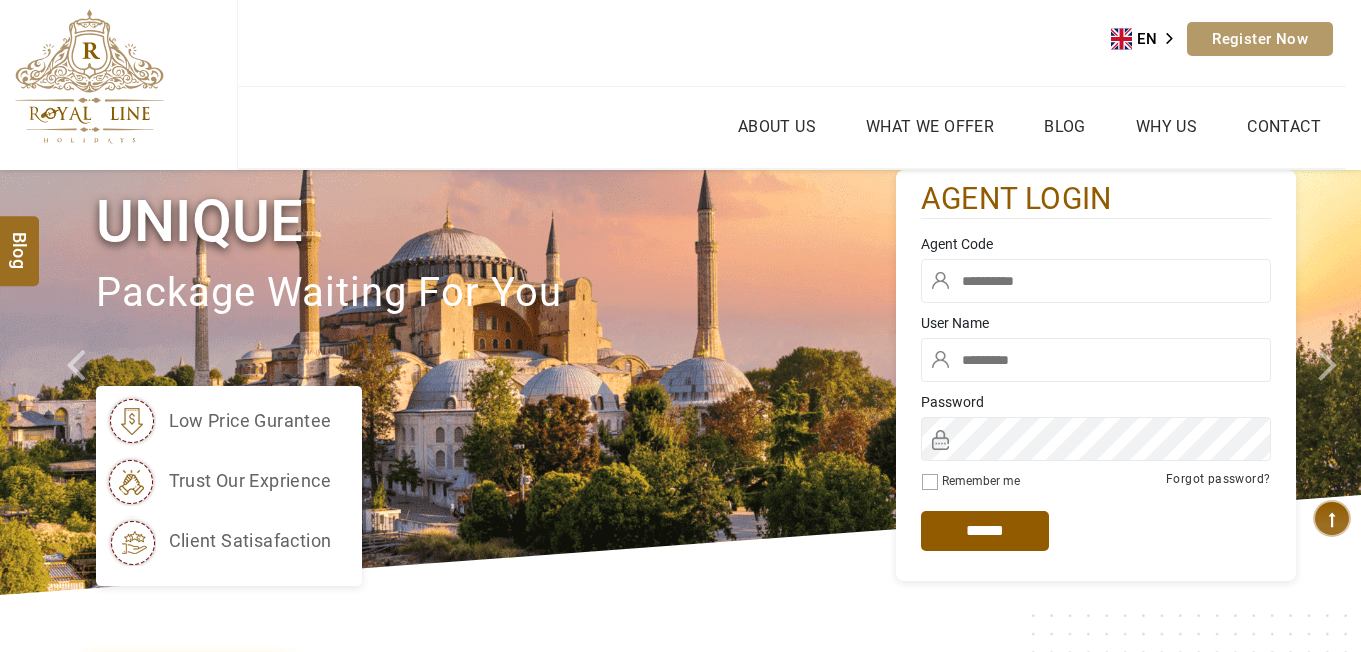 scroll, scrollTop: 0, scrollLeft: 0, axis: both 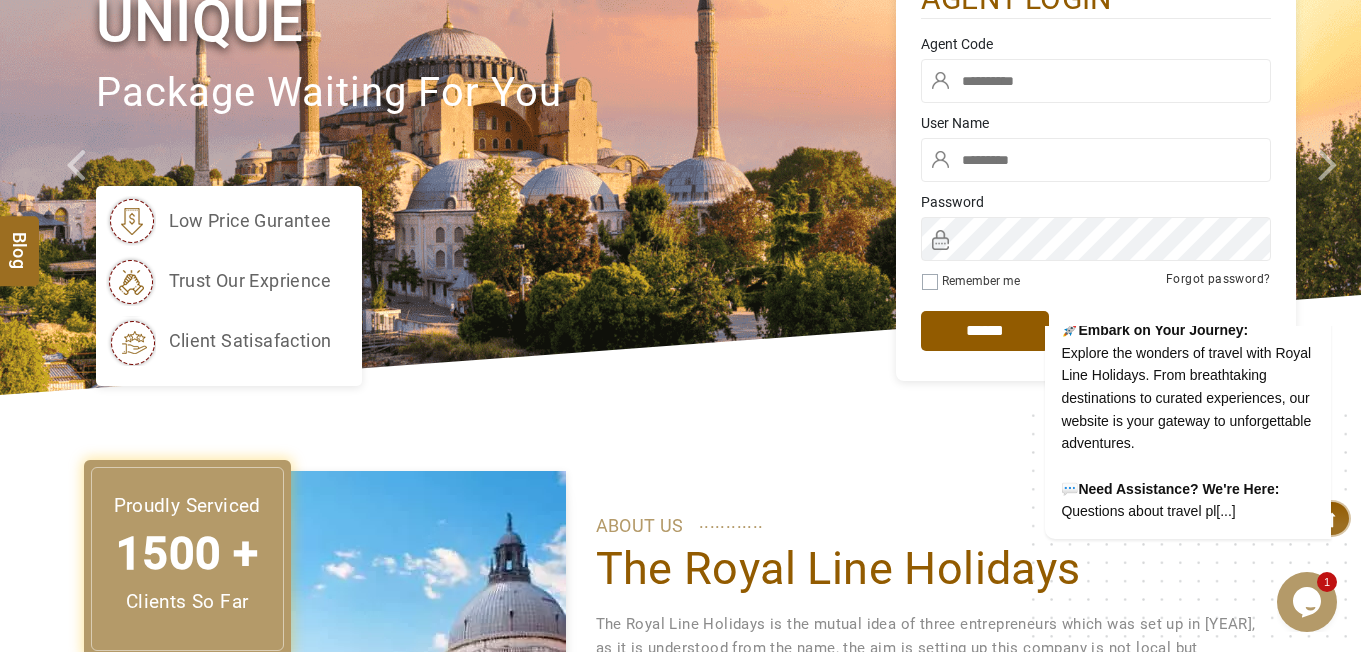 click at bounding box center [1096, 81] 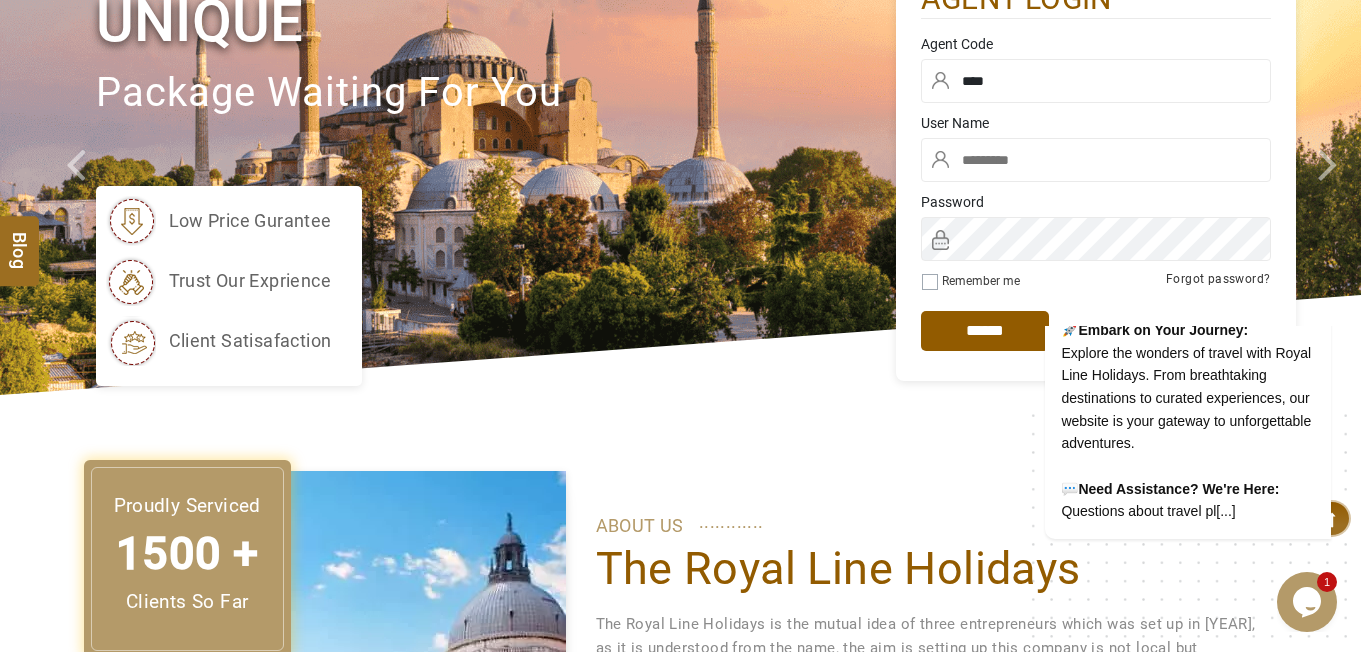 type on "****" 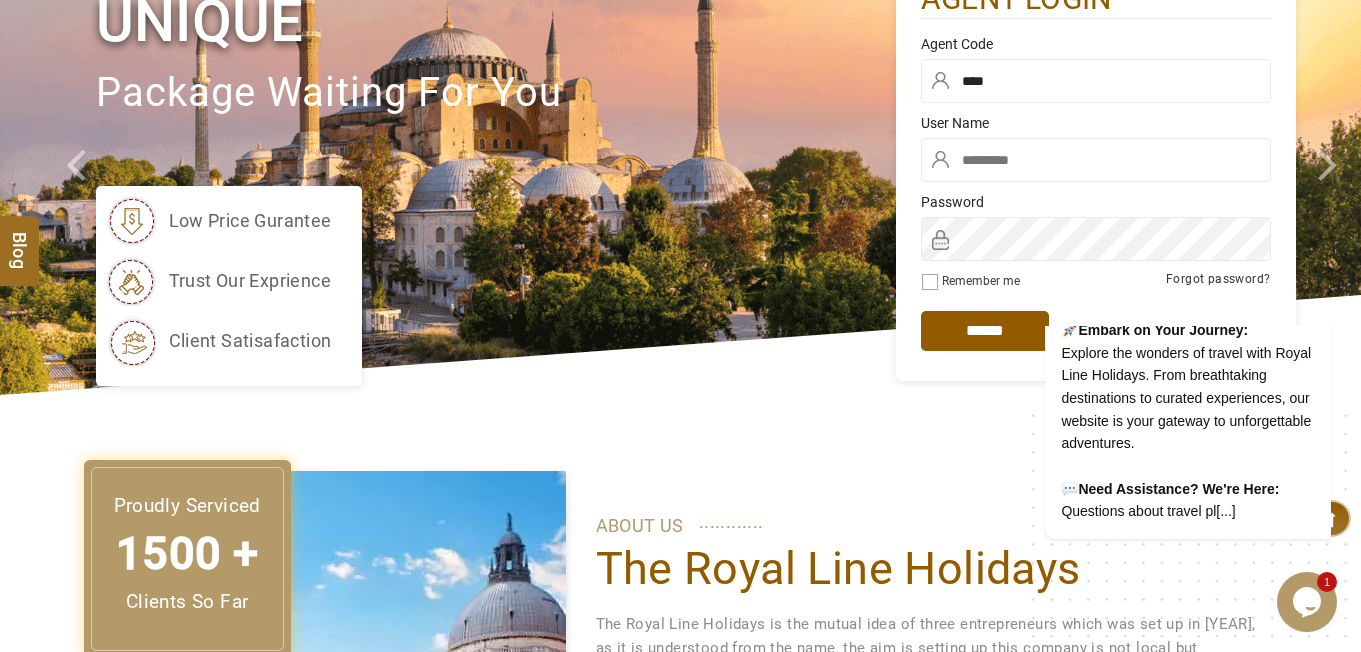 type on "********" 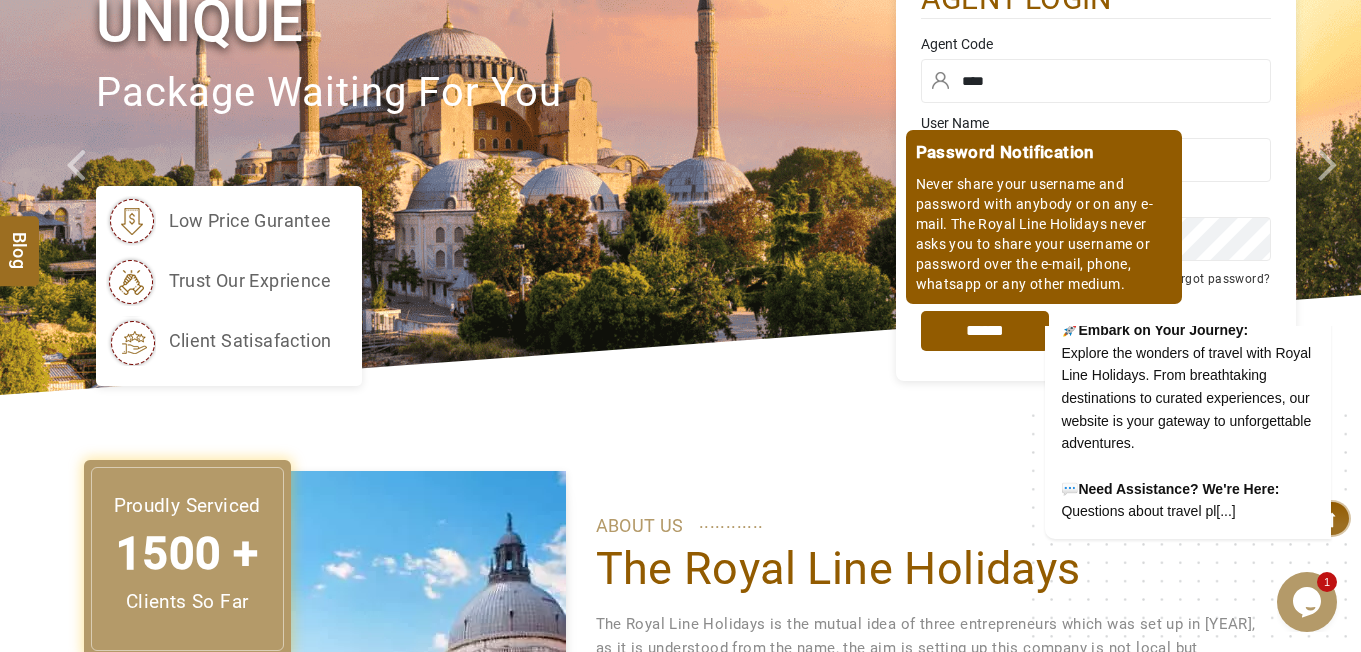drag, startPoint x: 102, startPoint y: 60, endPoint x: 1054, endPoint y: 316, distance: 985.81946 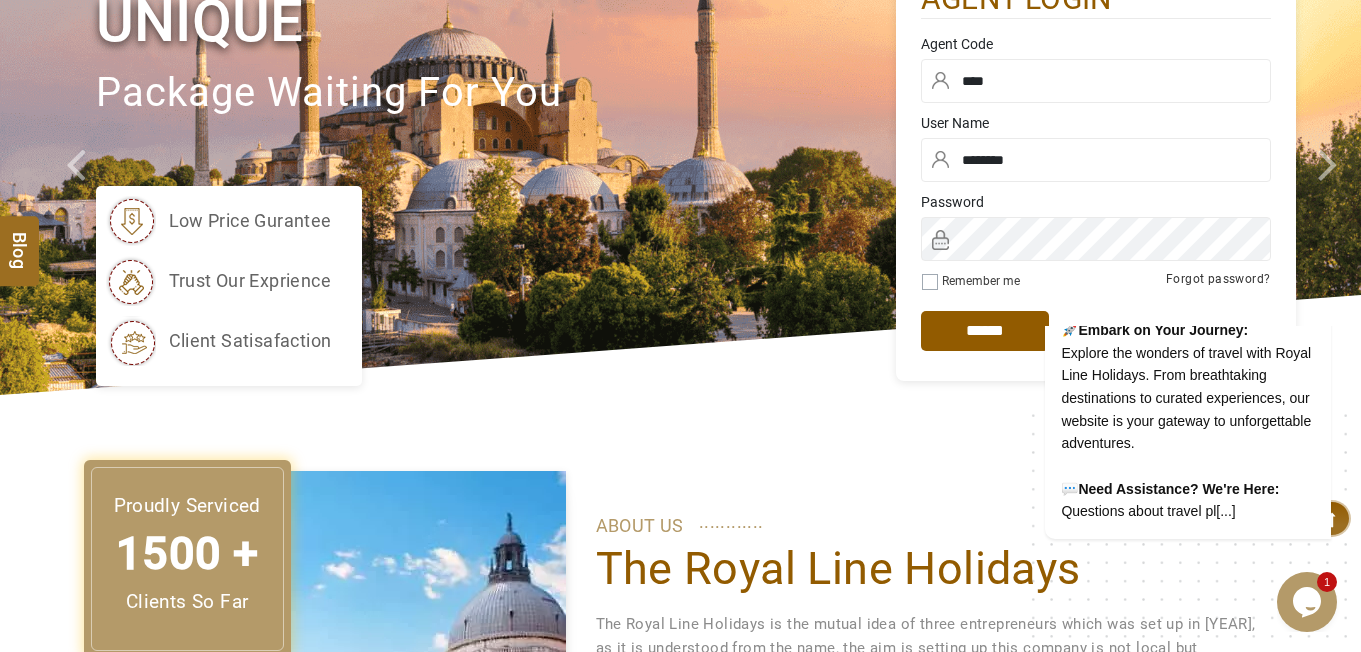 click on "🌟  Welcome to Royal Line Holidays! 🌟 Hello Traveler! We're delighted to have you on board at www.royallineholidays.com. Whether you're a seasoned globetrotter or planning your first adventure, a warm welcome awaits you. 🚀  Embark on Your Journey: Explore the wonders of travel with Royal Line Holidays. From breathtaking destinations to curated experiences, our website is your gateway to unforgettable adventures. 💬  Need Assistance? We're Here: Questions about travel pl[...]" at bounding box center (1162, 308) 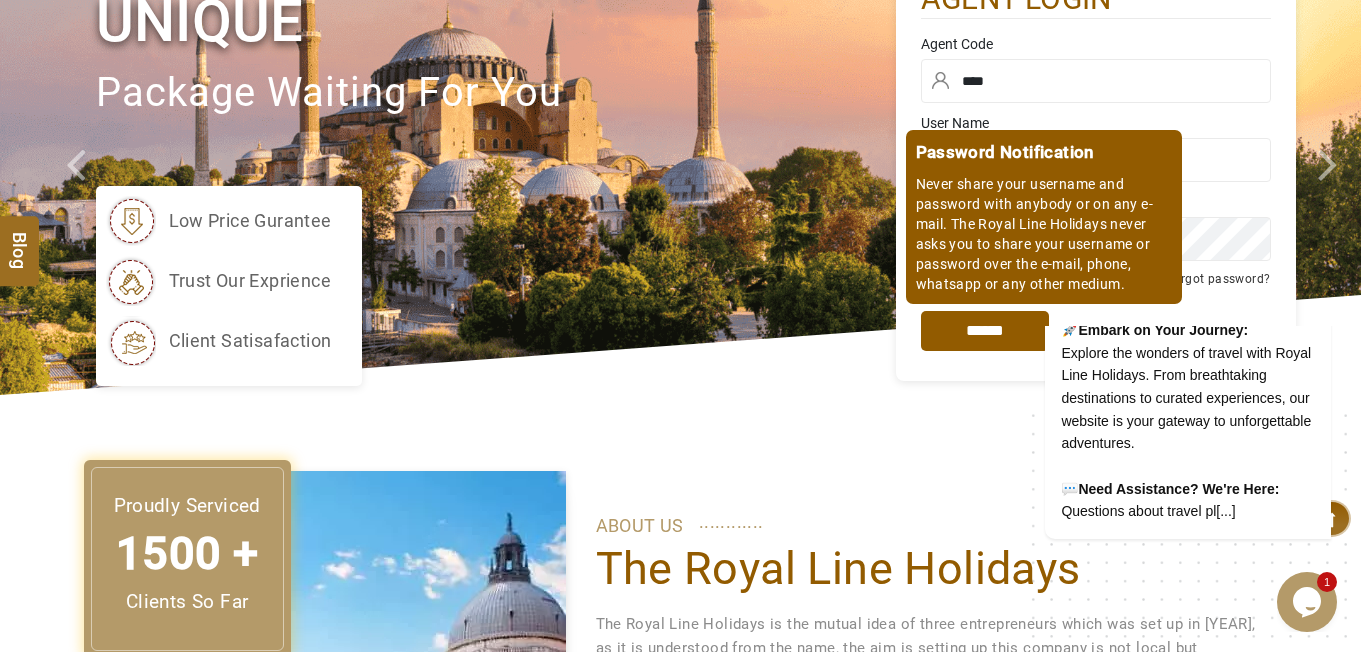 click on "*****" at bounding box center [985, 331] 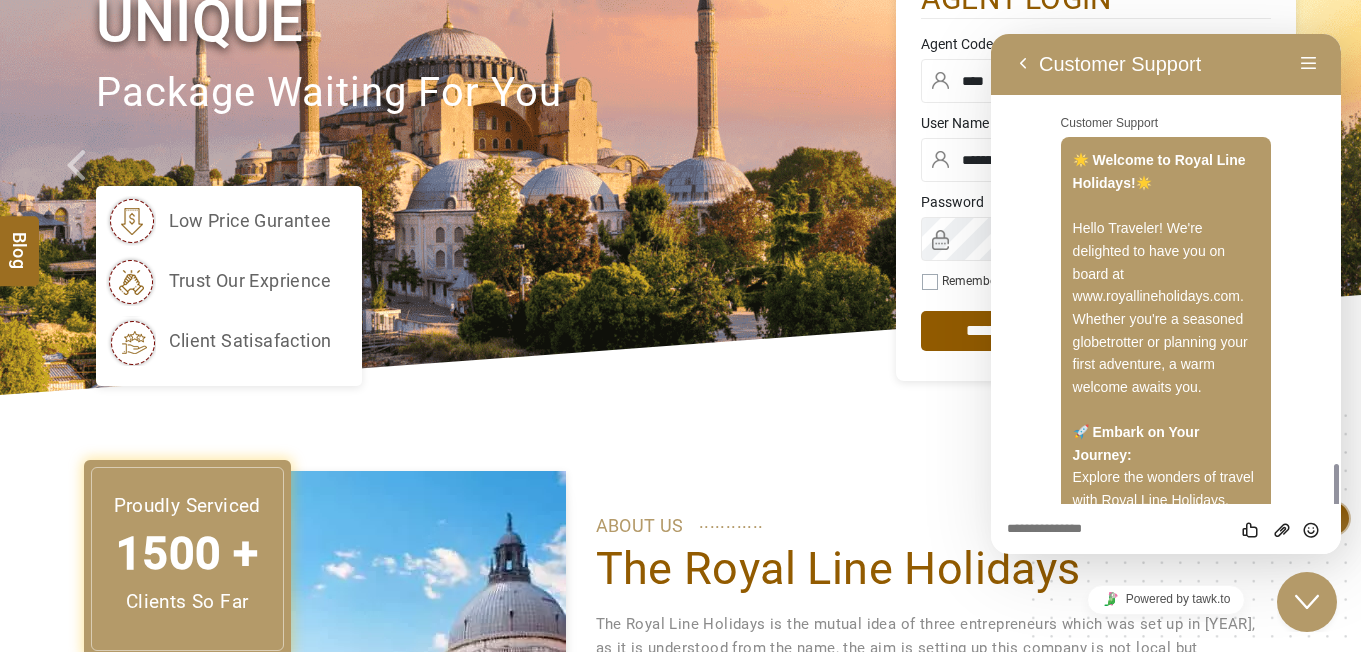 scroll, scrollTop: 262, scrollLeft: 0, axis: vertical 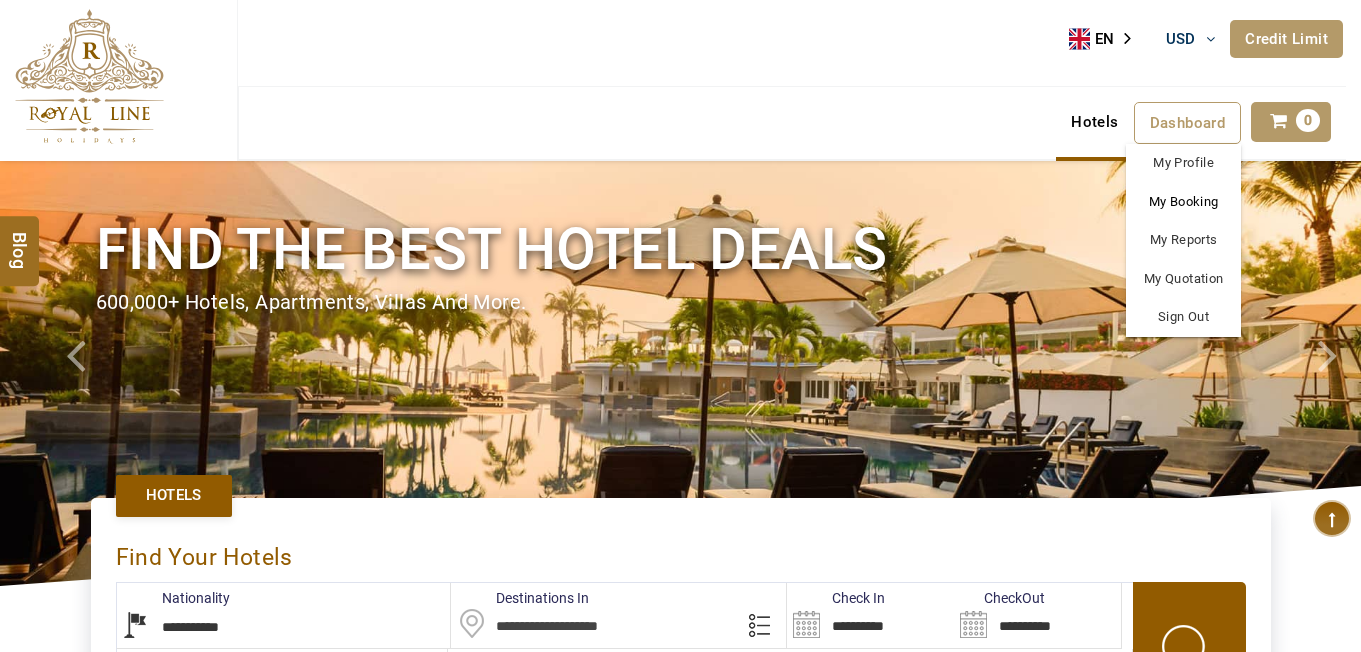 click on "My Booking" at bounding box center (1183, 202) 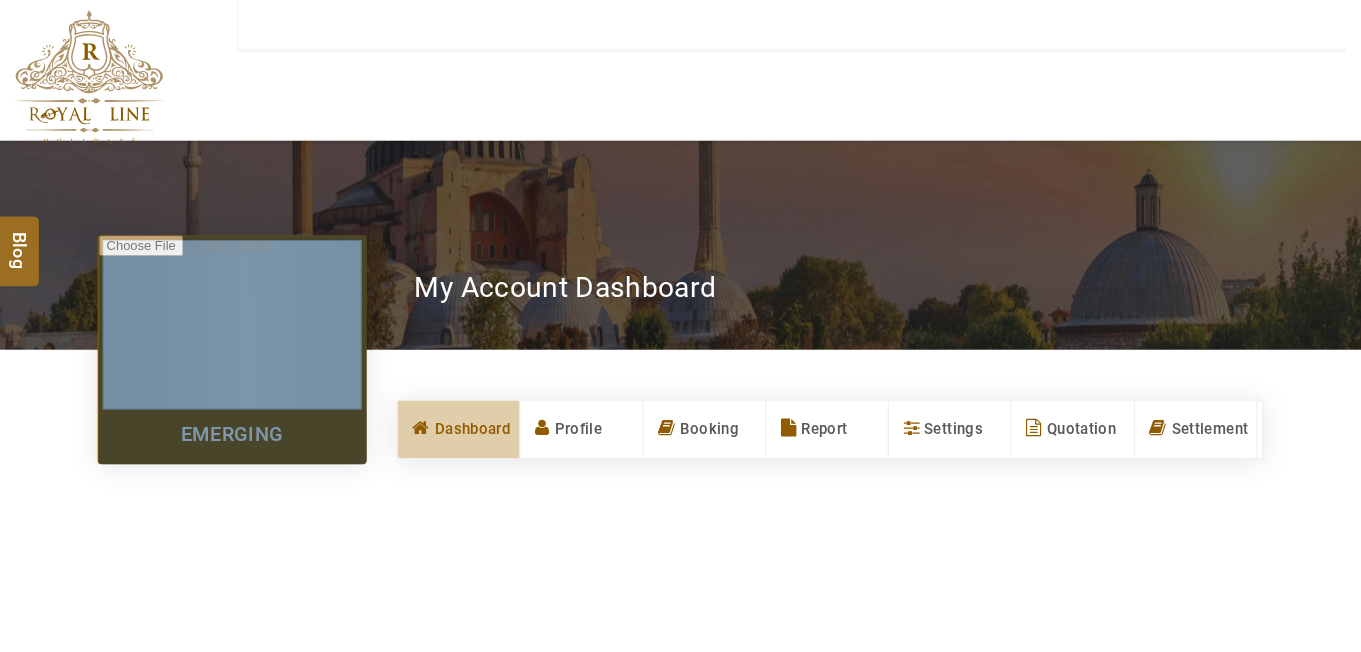 scroll, scrollTop: 0, scrollLeft: 0, axis: both 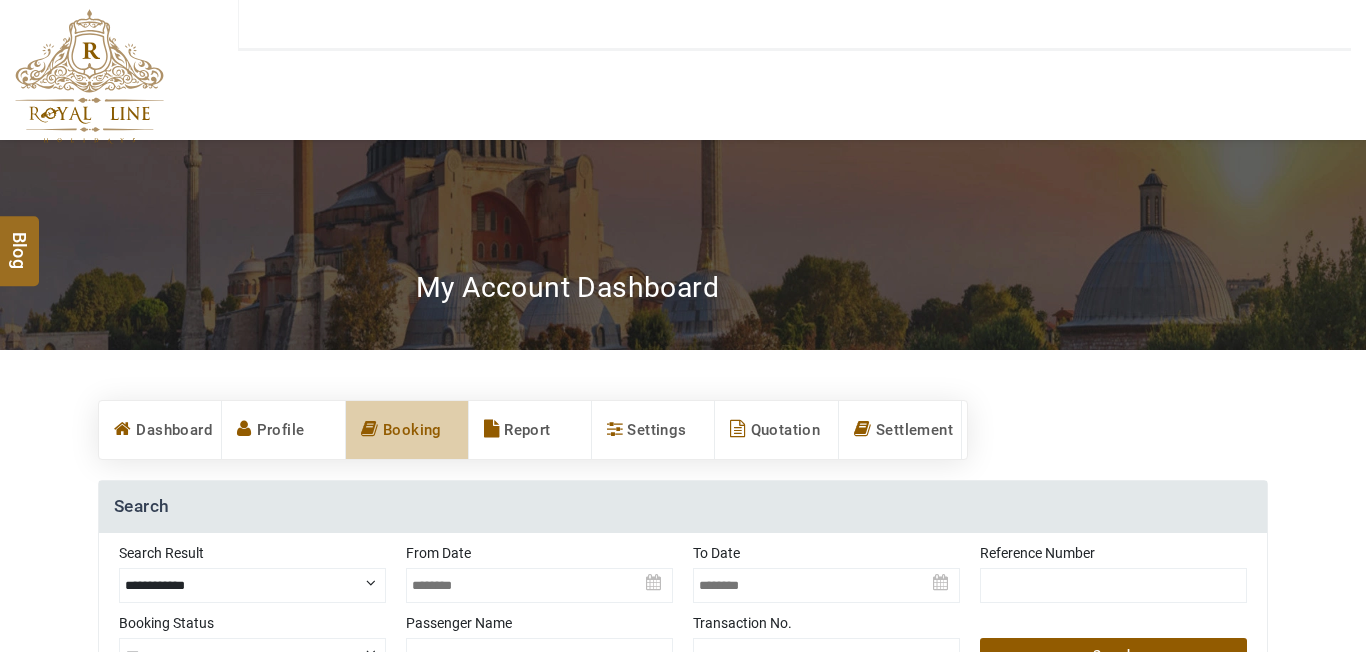 type on "**********" 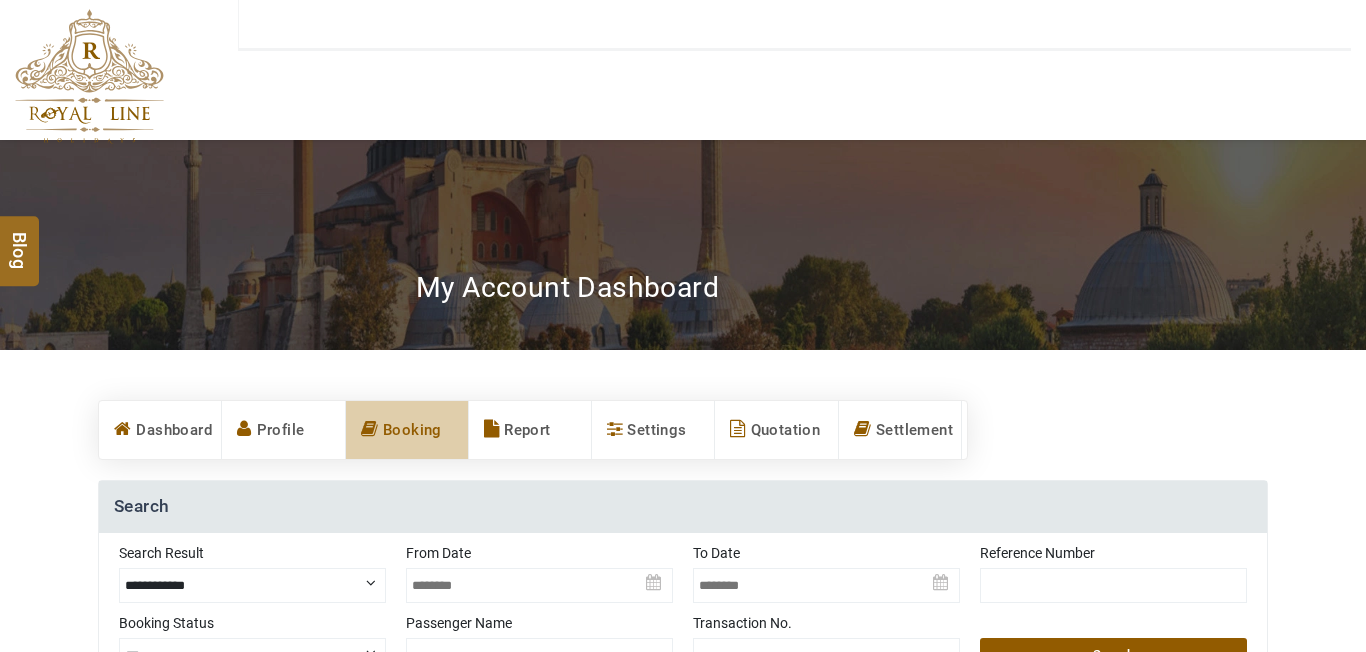type on "**********" 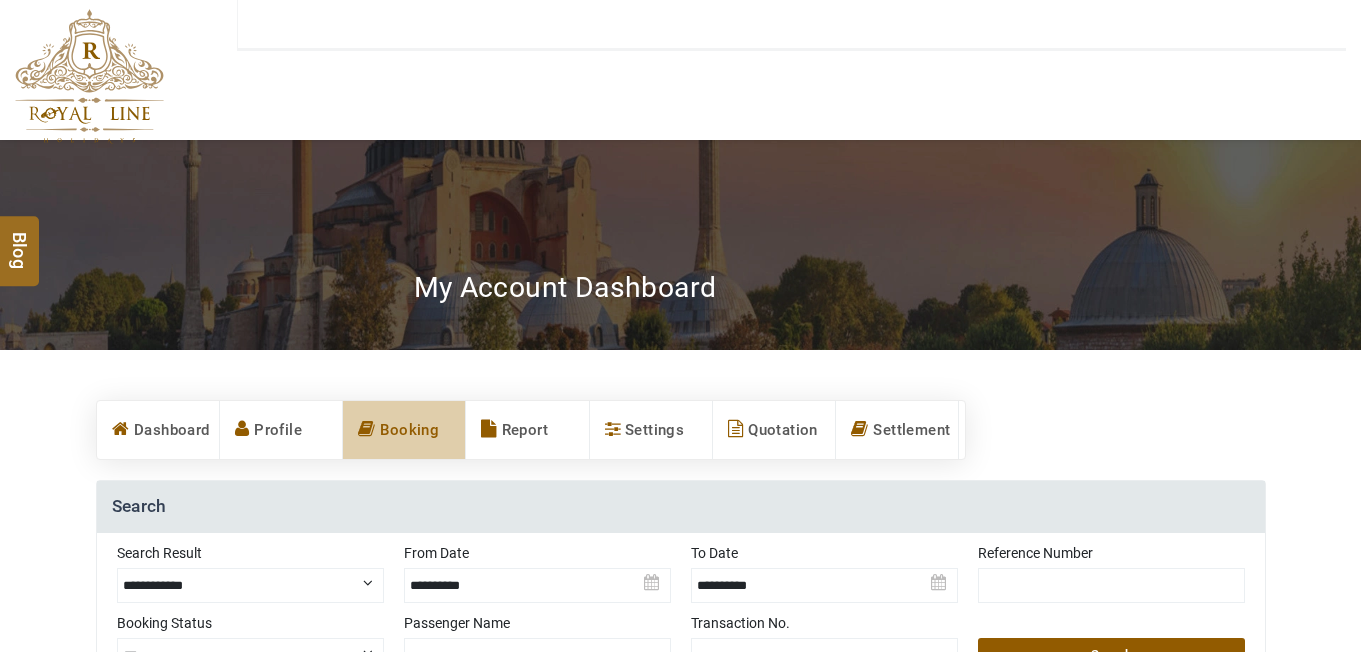 click at bounding box center (680, 245) 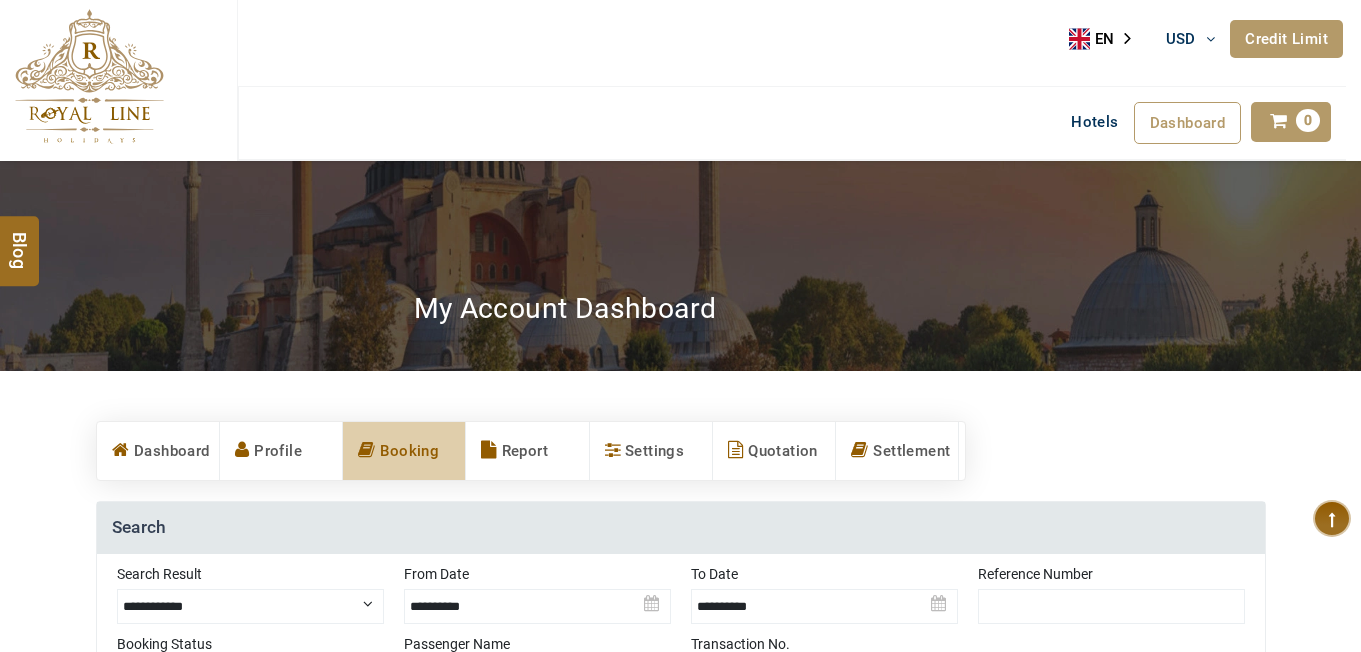 scroll, scrollTop: 400, scrollLeft: 0, axis: vertical 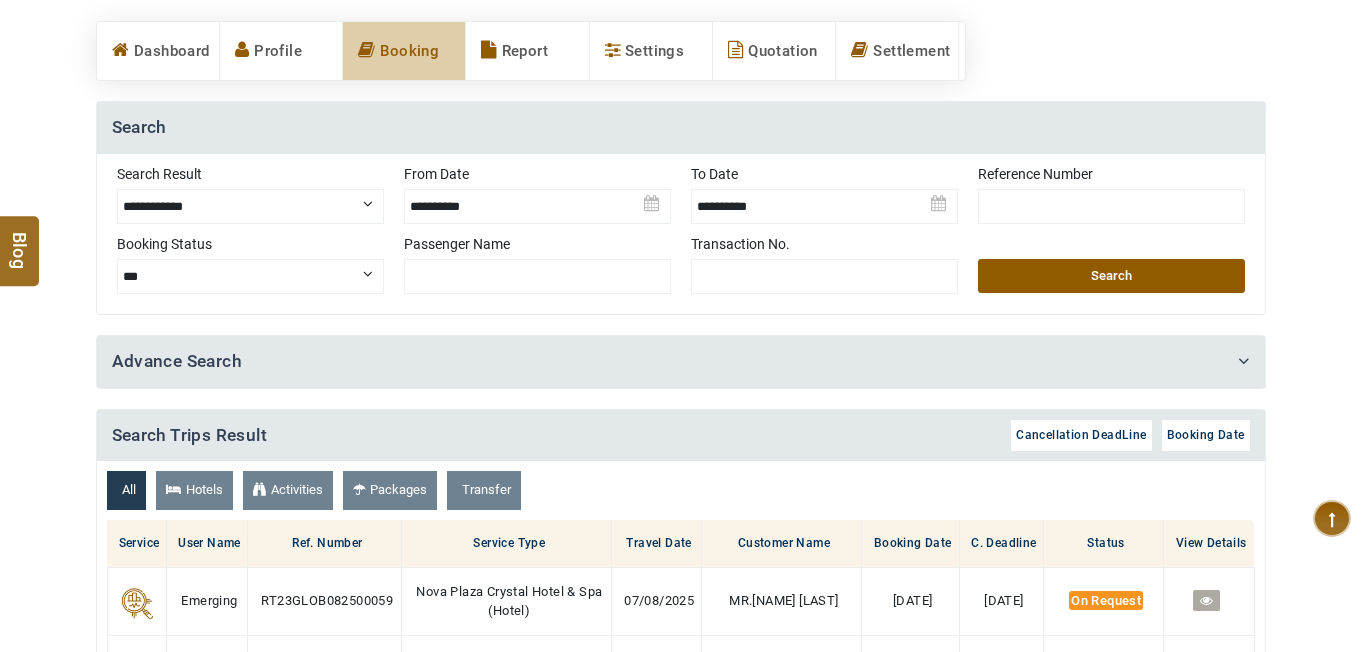 click at bounding box center (1111, 206) 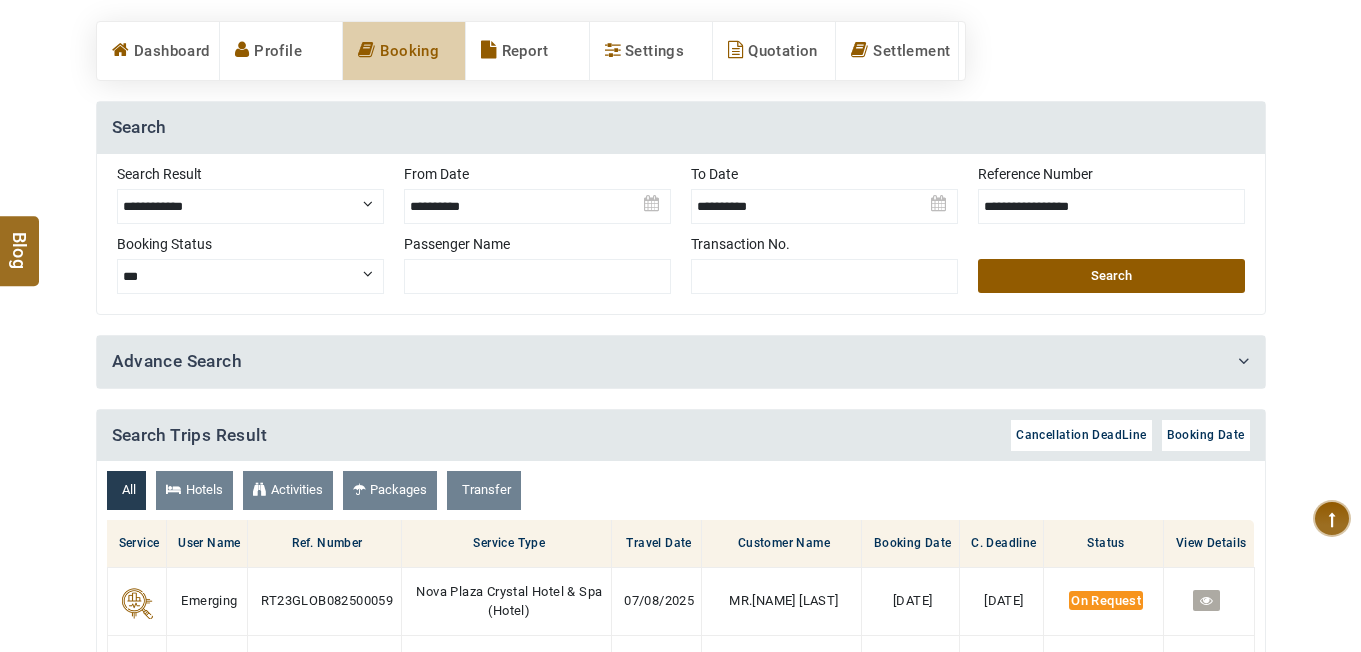 type on "**********" 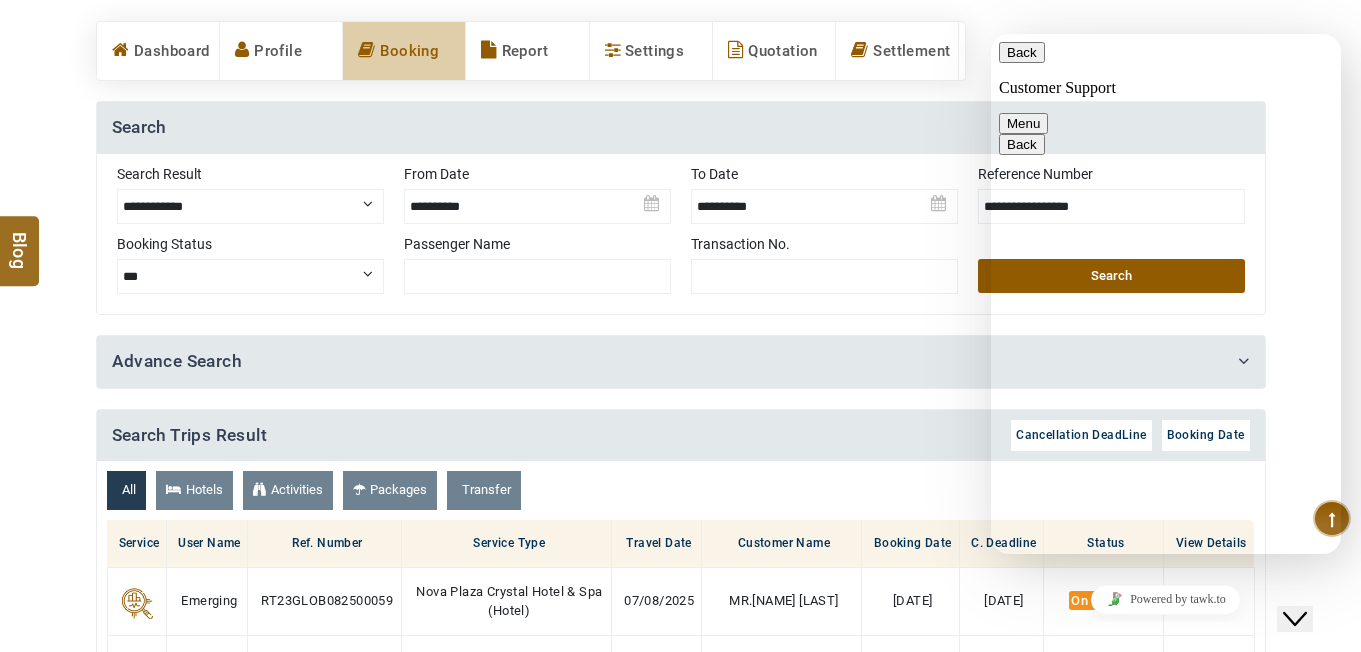 scroll, scrollTop: 0, scrollLeft: 0, axis: both 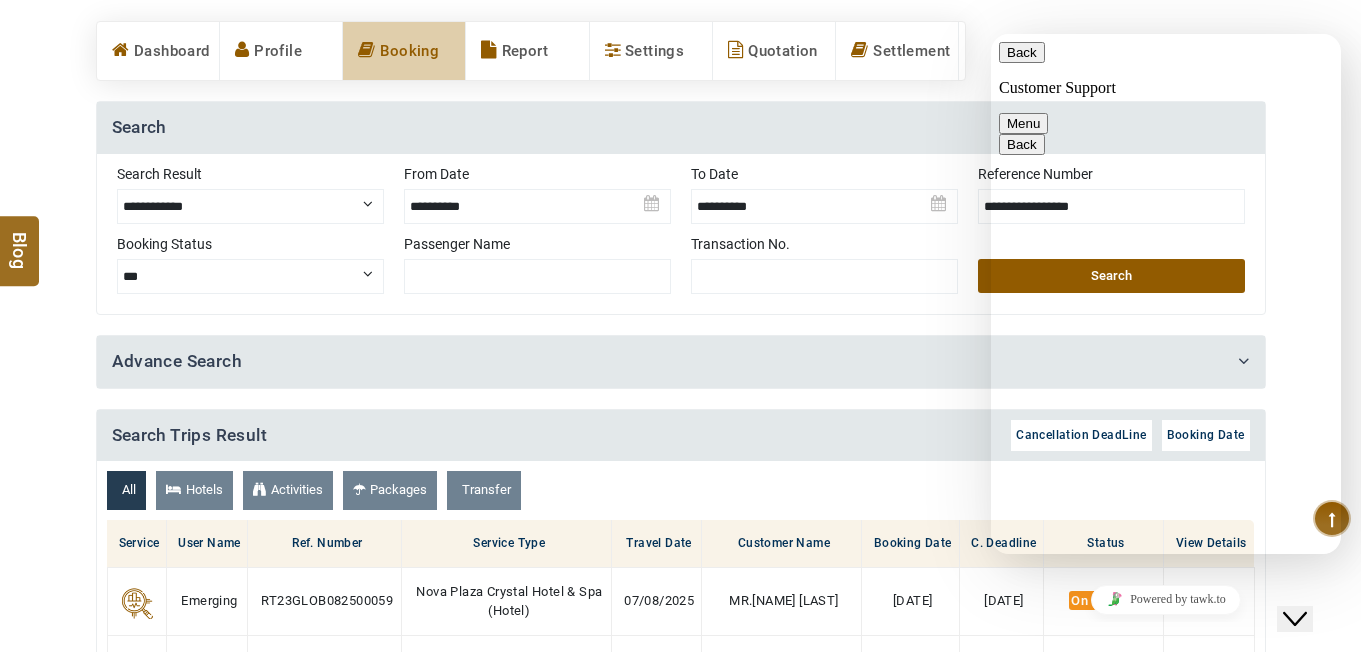 click on "Back  Customer Support  Menu" at bounding box center [1166, 88] 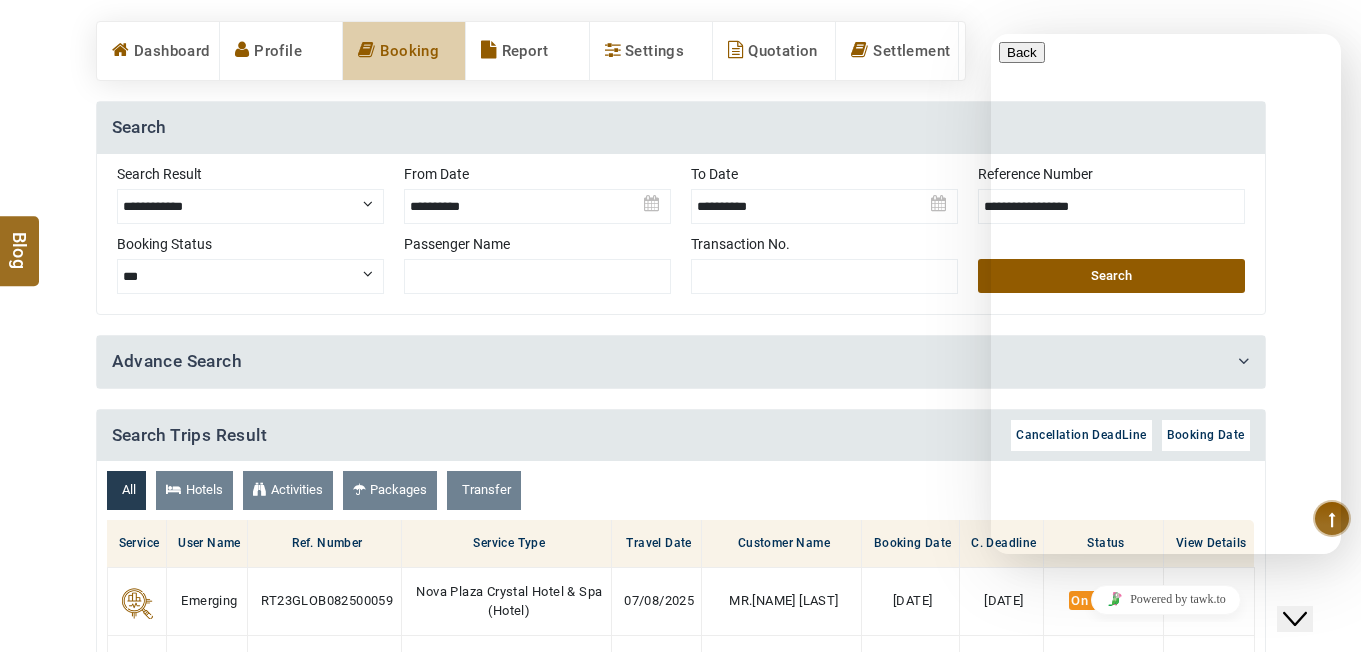 scroll, scrollTop: 0, scrollLeft: 0, axis: both 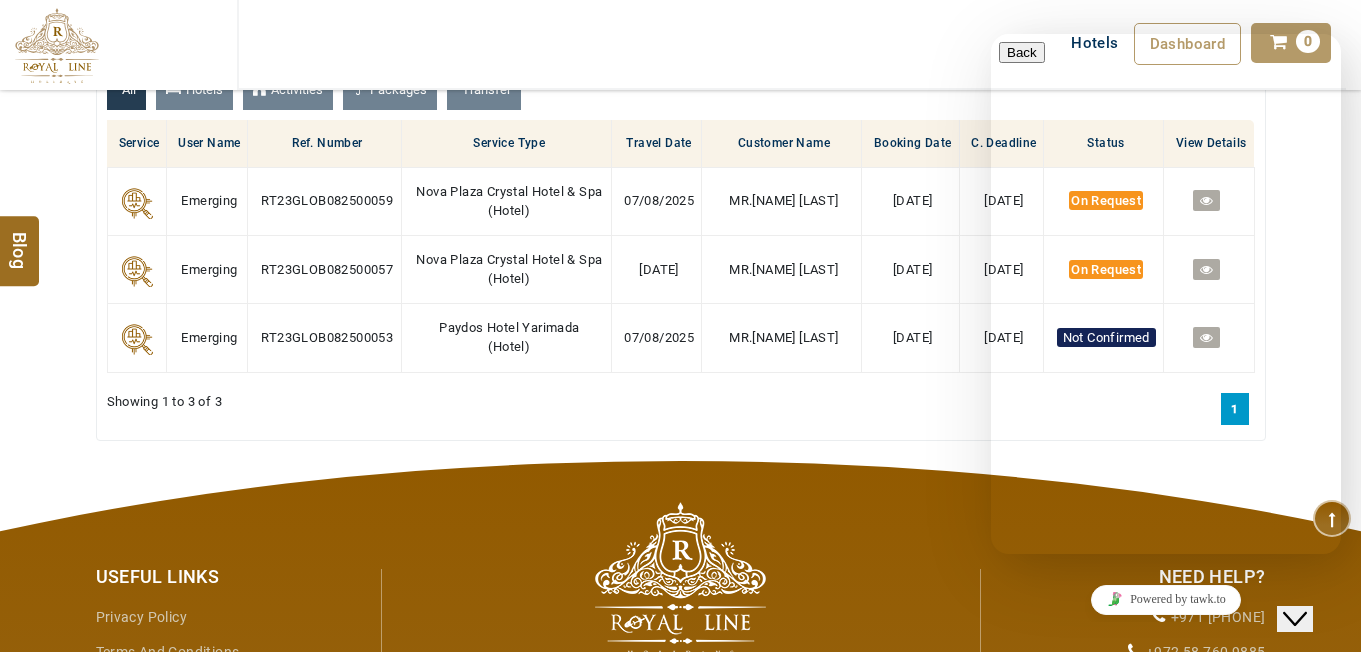 click on "Close Chat This icon closes the chat window." at bounding box center (1295, 619) 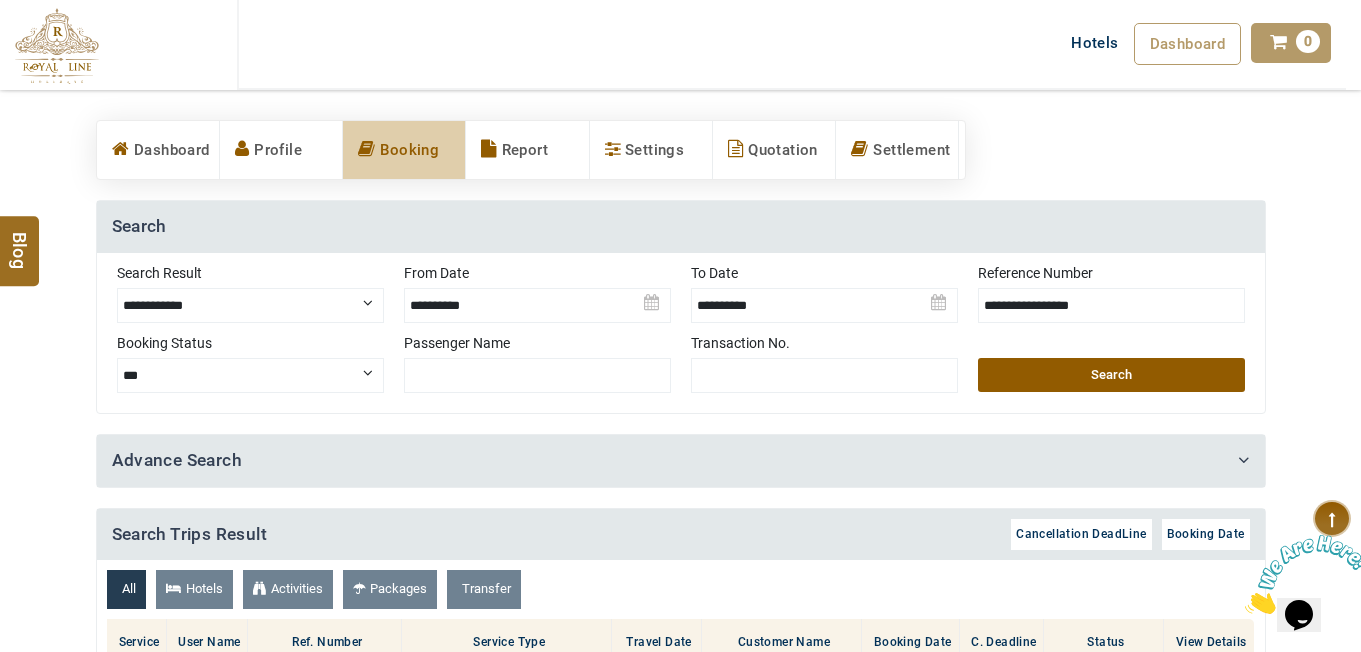 scroll, scrollTop: 300, scrollLeft: 0, axis: vertical 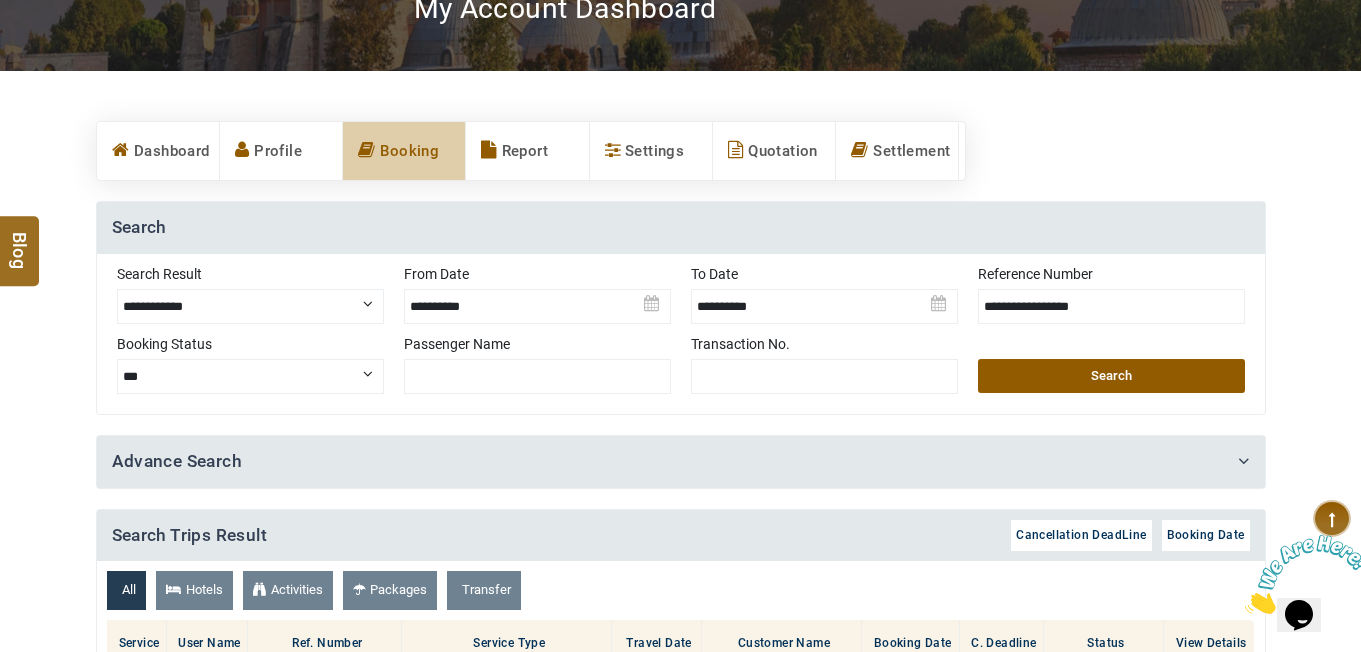 drag, startPoint x: 503, startPoint y: 306, endPoint x: 365, endPoint y: 305, distance: 138.00362 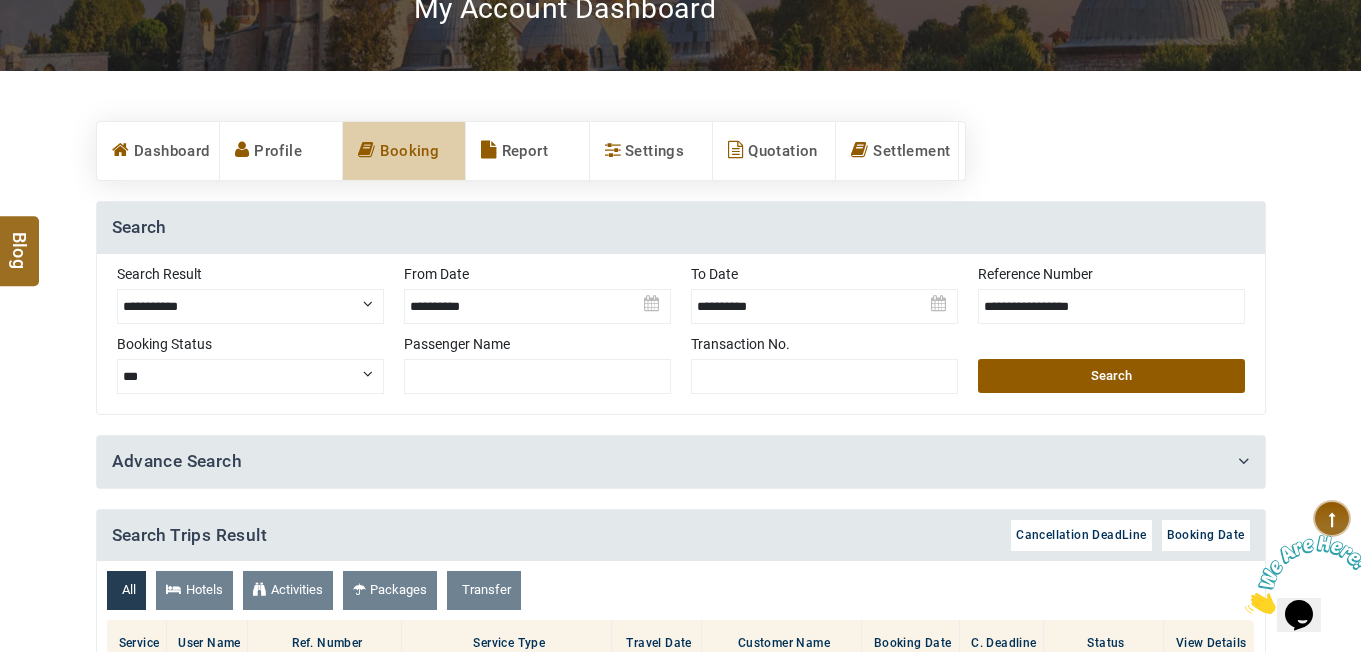 click on "**********" at bounding box center [250, 306] 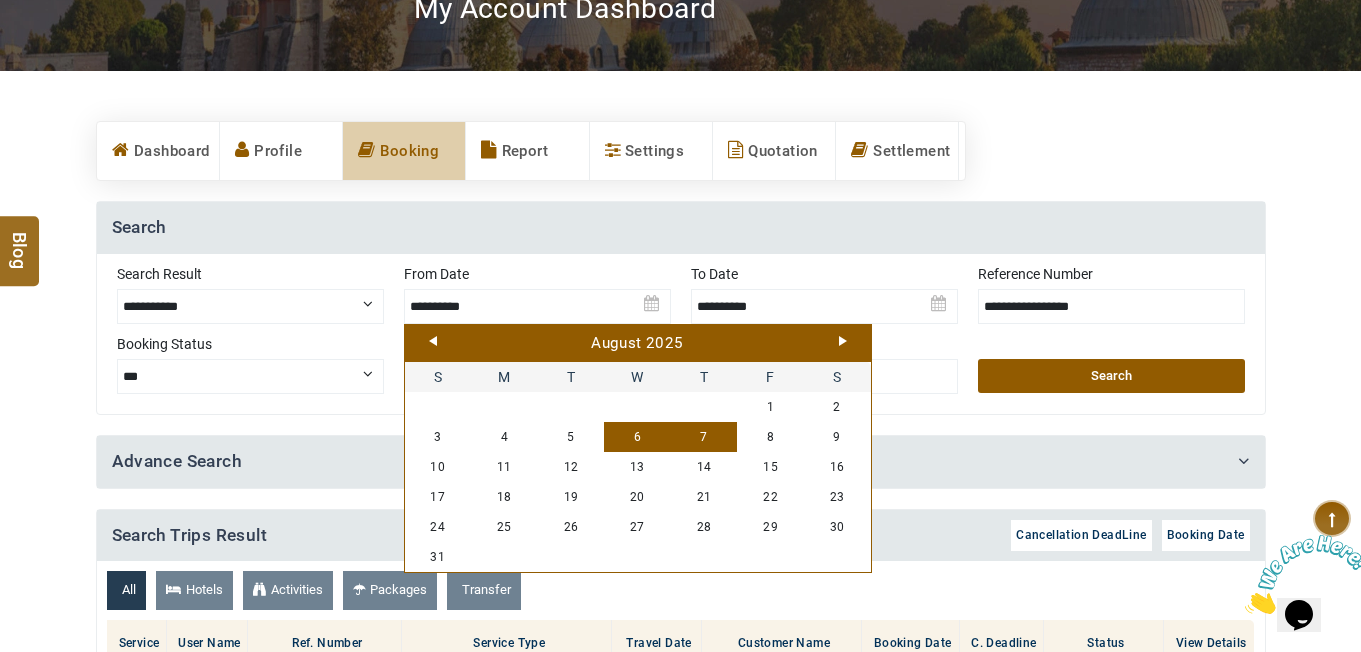click on "7" at bounding box center (704, 437) 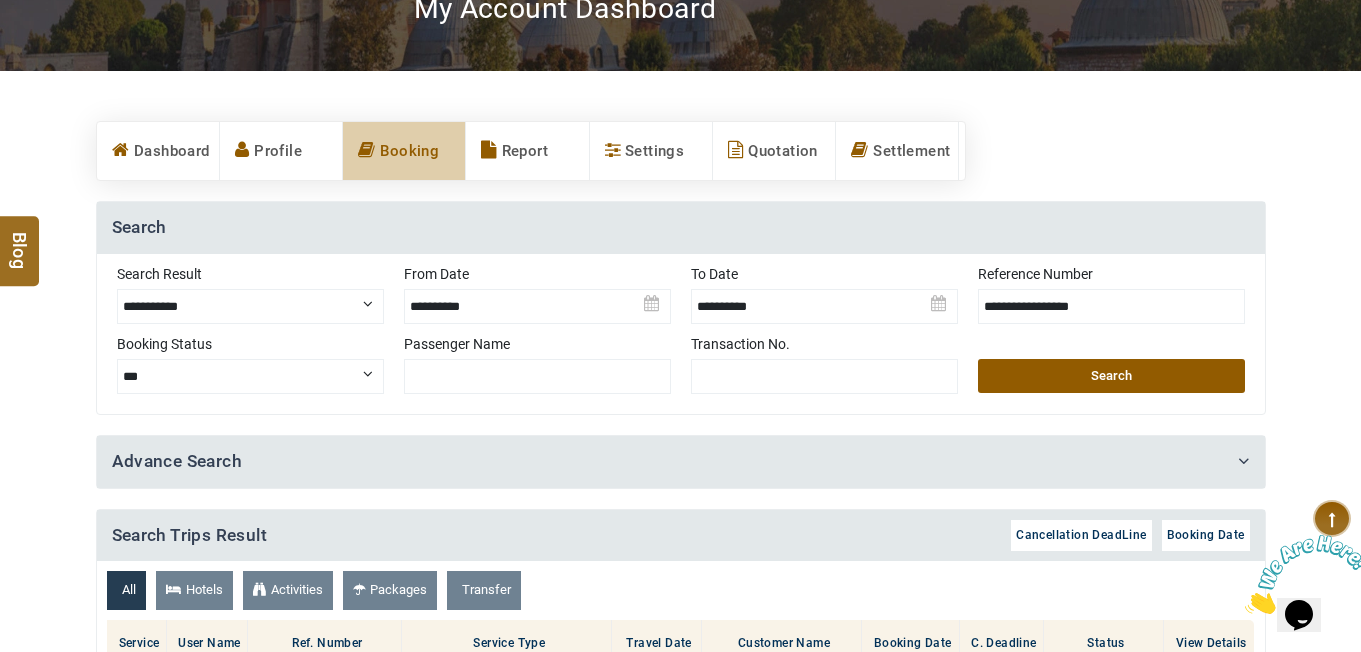 click at bounding box center (824, 299) 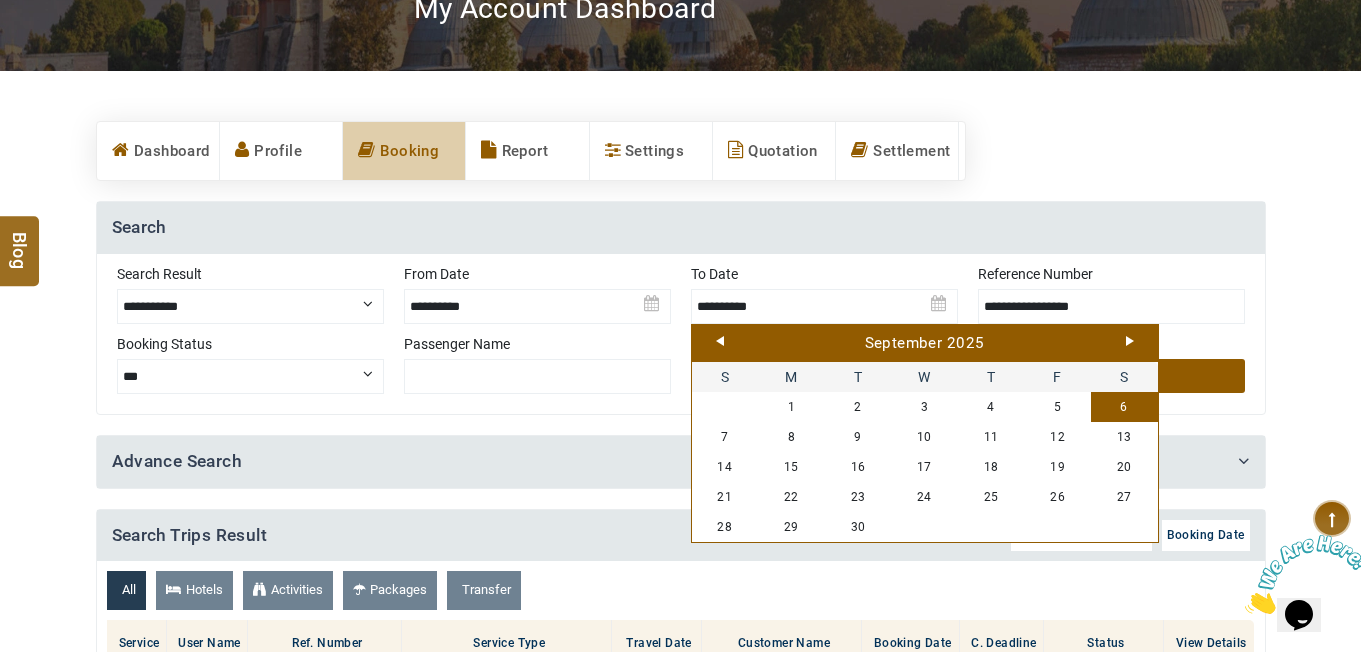 click on "Prev" at bounding box center (720, 341) 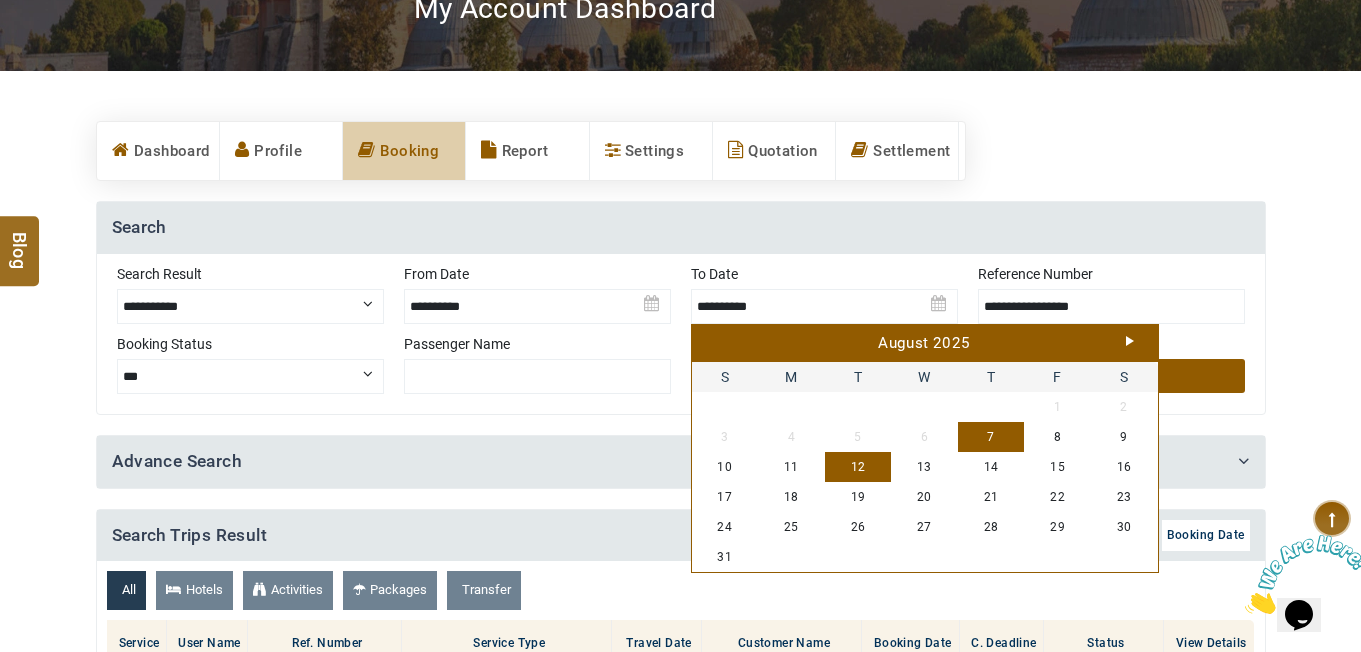 click on "12" at bounding box center [858, 467] 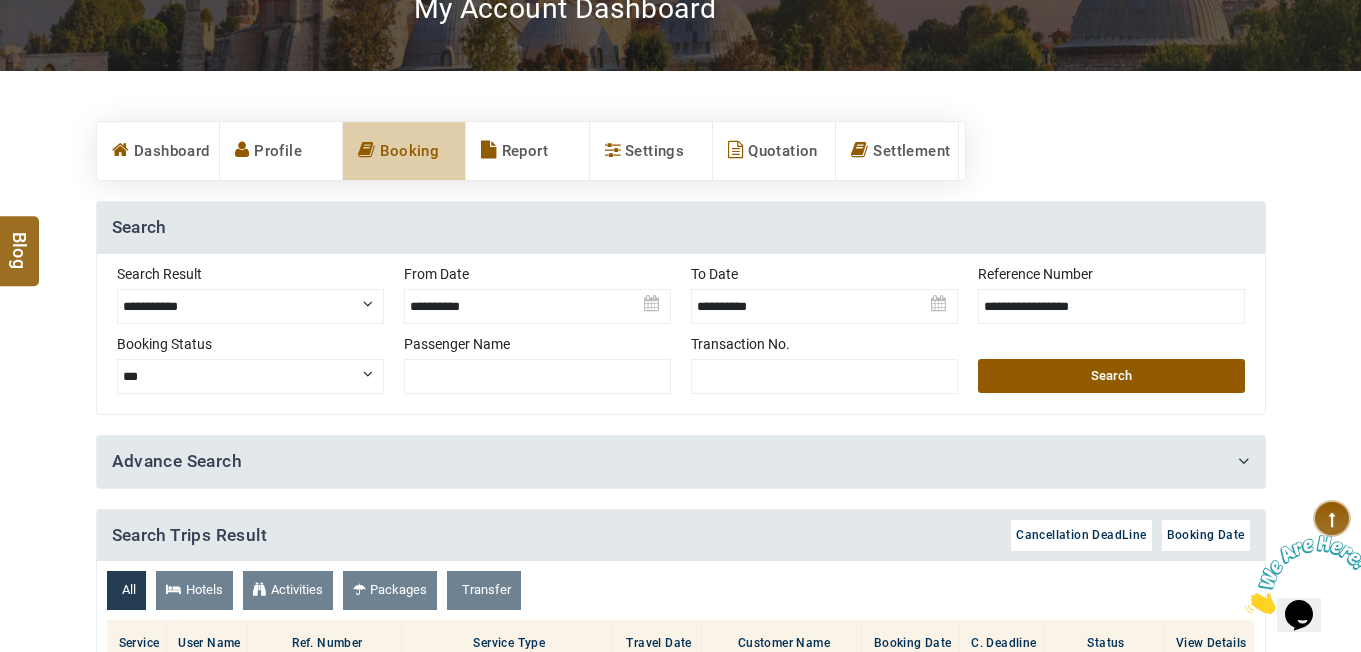 click on "Search" at bounding box center (1111, 376) 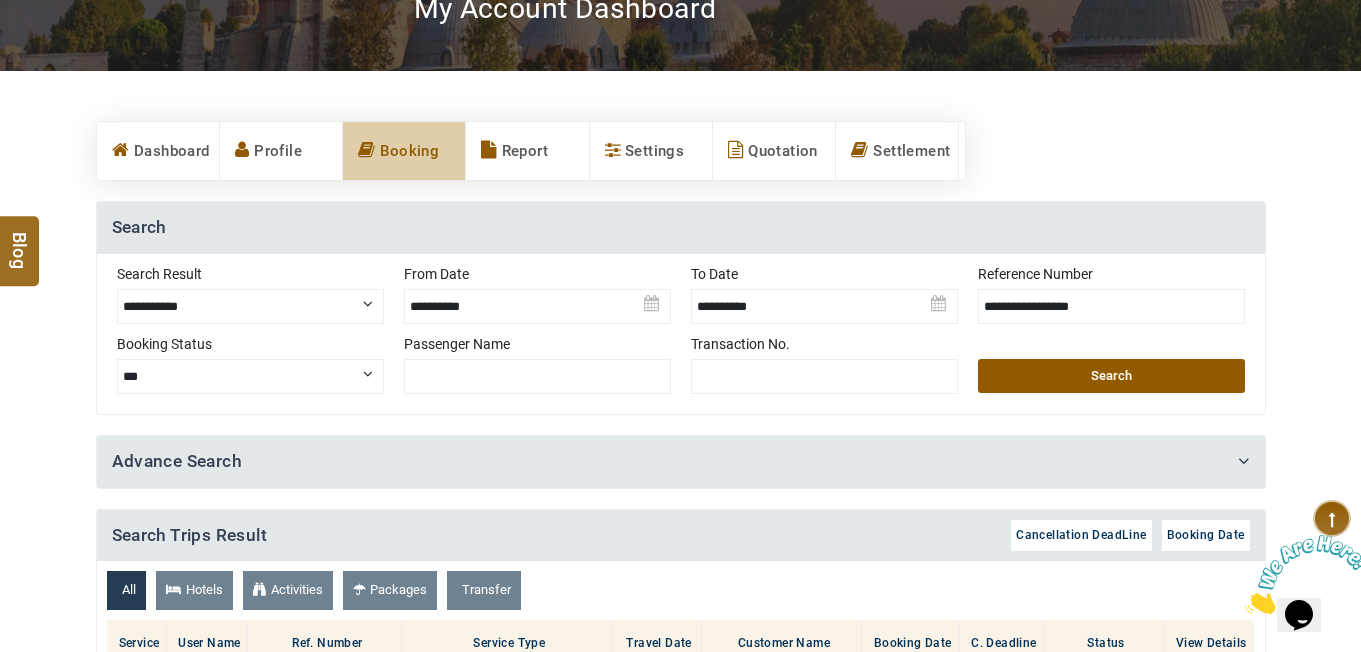 type 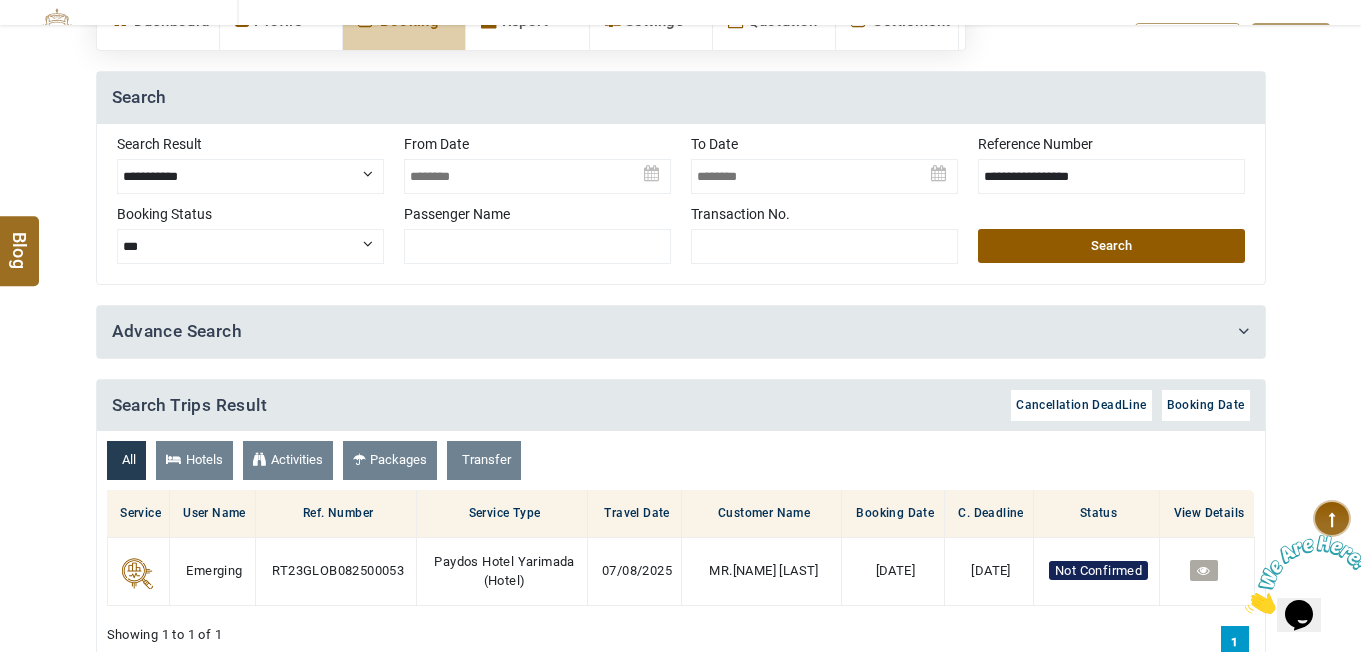 scroll, scrollTop: 600, scrollLeft: 0, axis: vertical 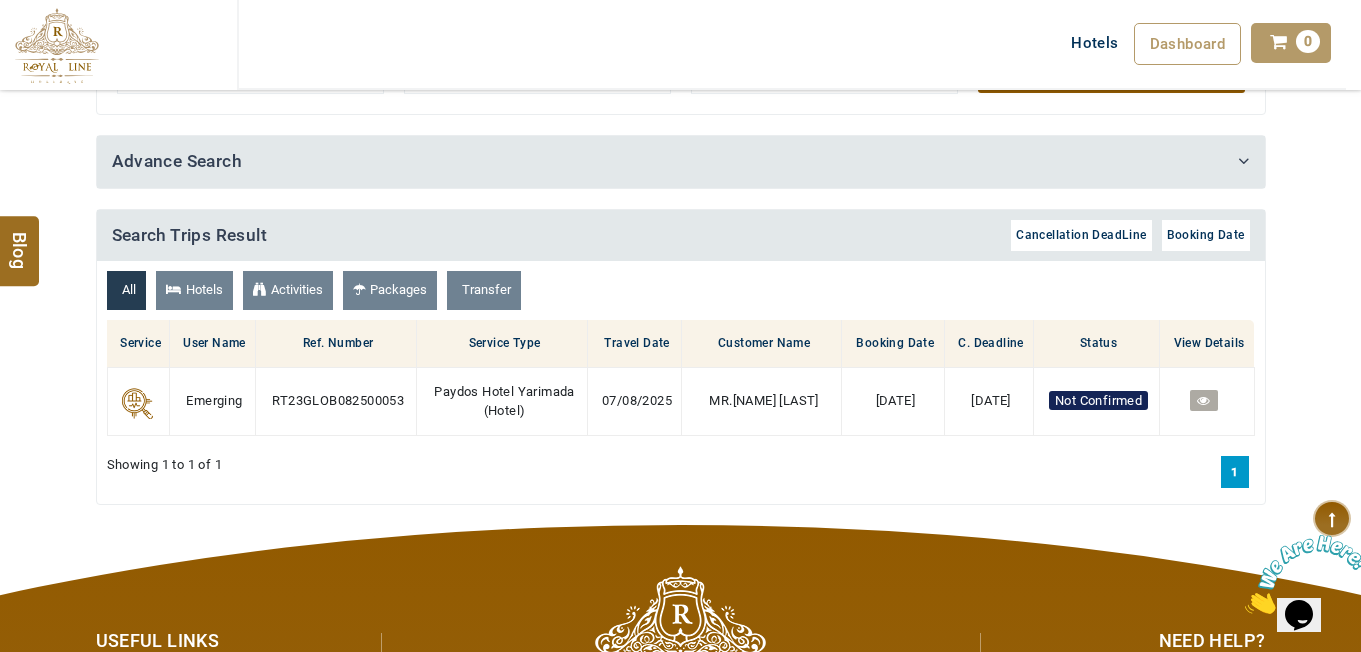 type on "GO" 